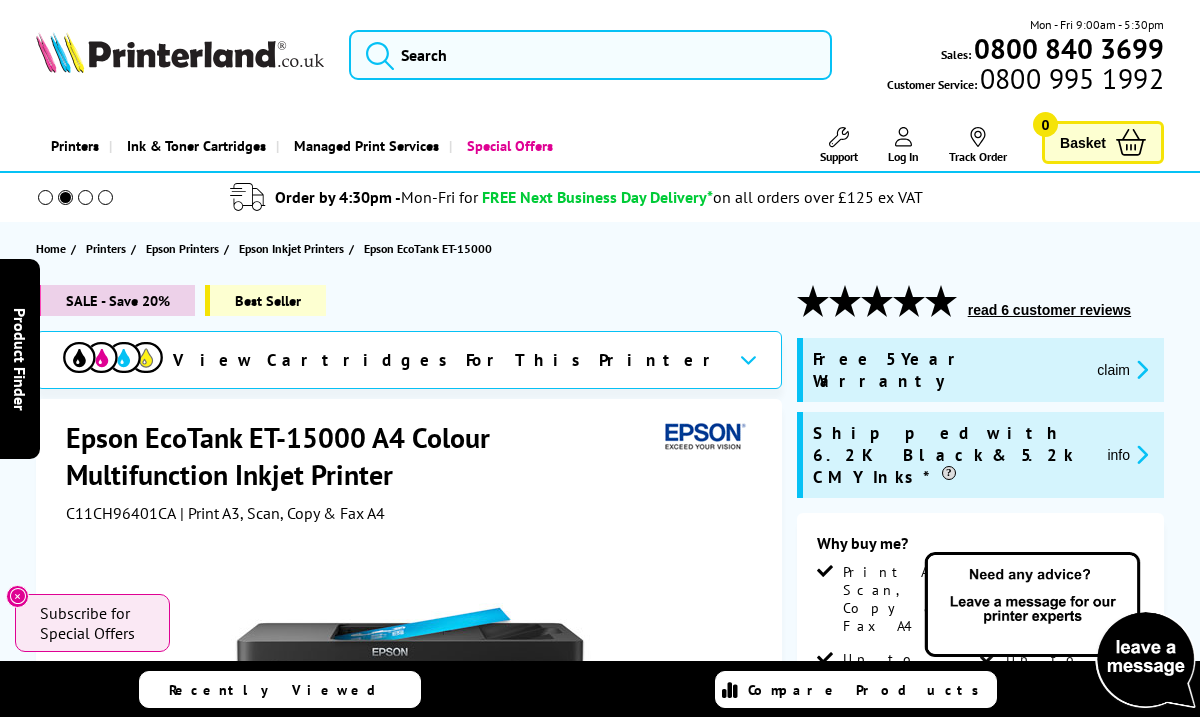 scroll, scrollTop: 0, scrollLeft: 0, axis: both 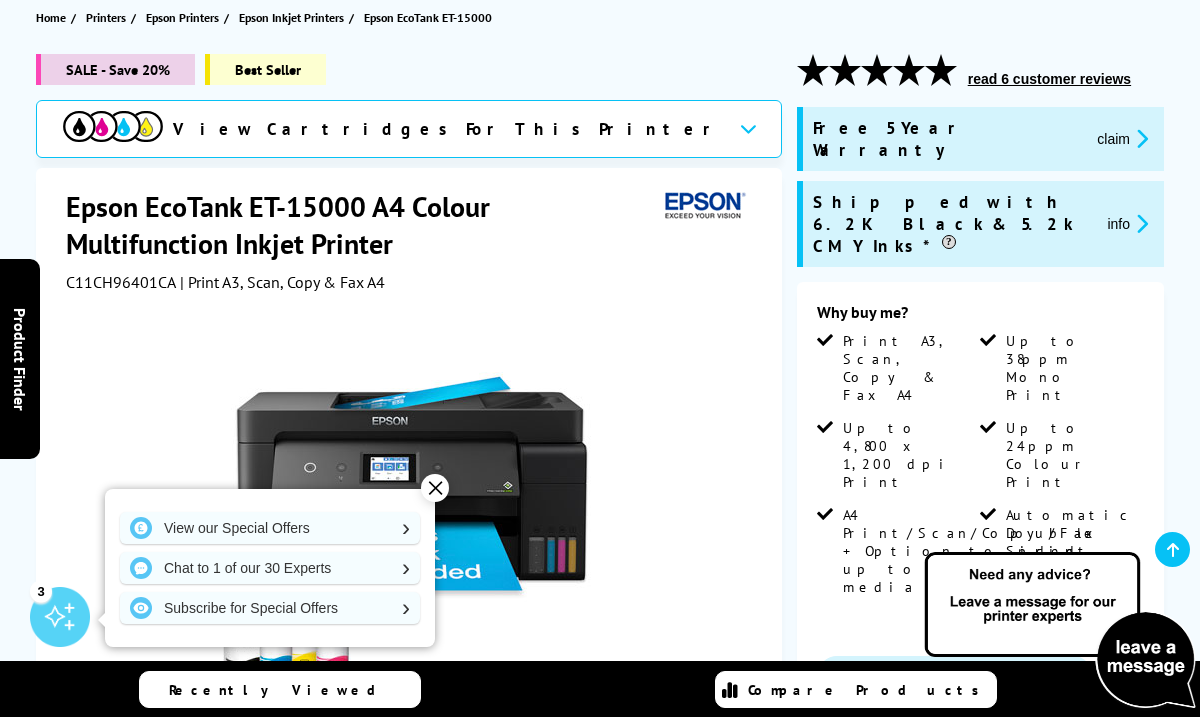 click on "✕" at bounding box center [435, 488] 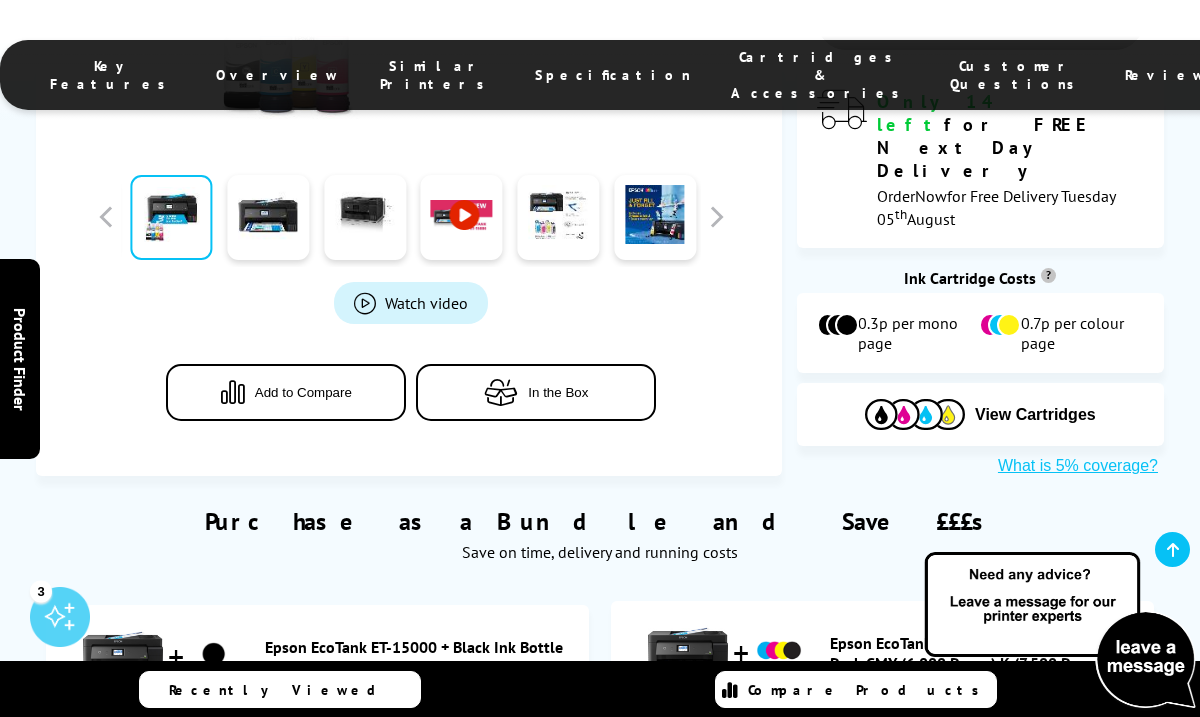 scroll, scrollTop: 1338, scrollLeft: 0, axis: vertical 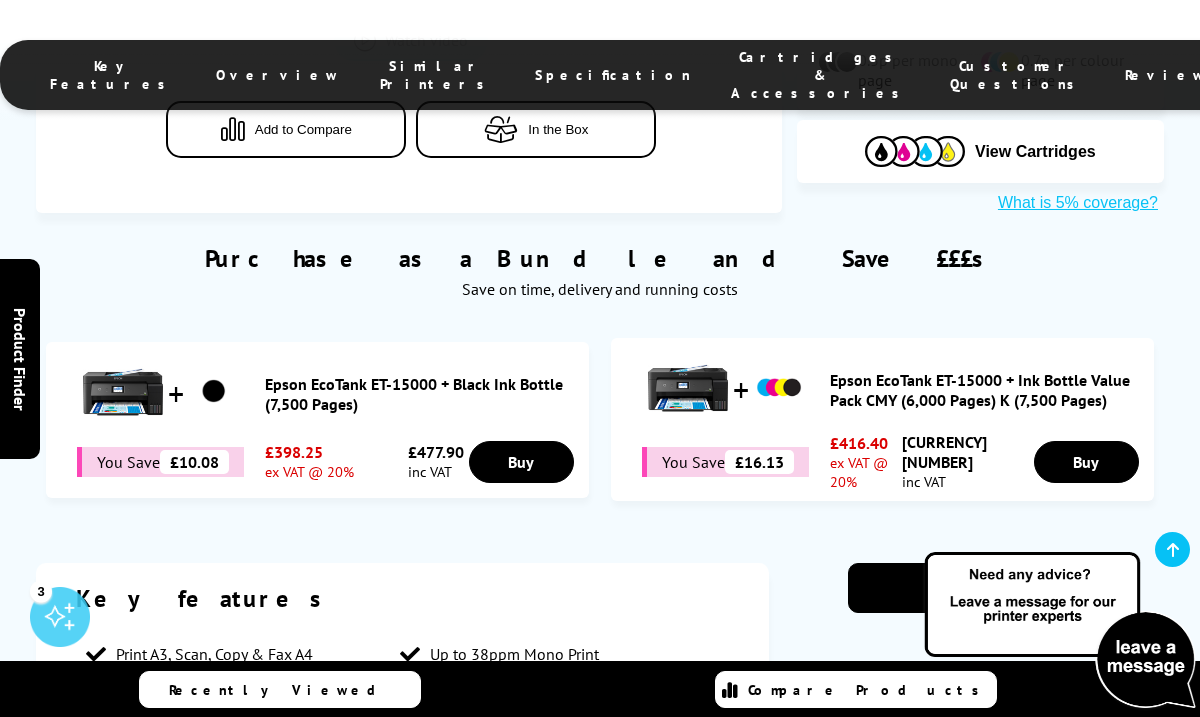 click on "Epson EcoTank ET-15000 + Ink Bottle Value Pack CMY (6,000 Pages) K (7,500 Pages)" at bounding box center [987, 390] 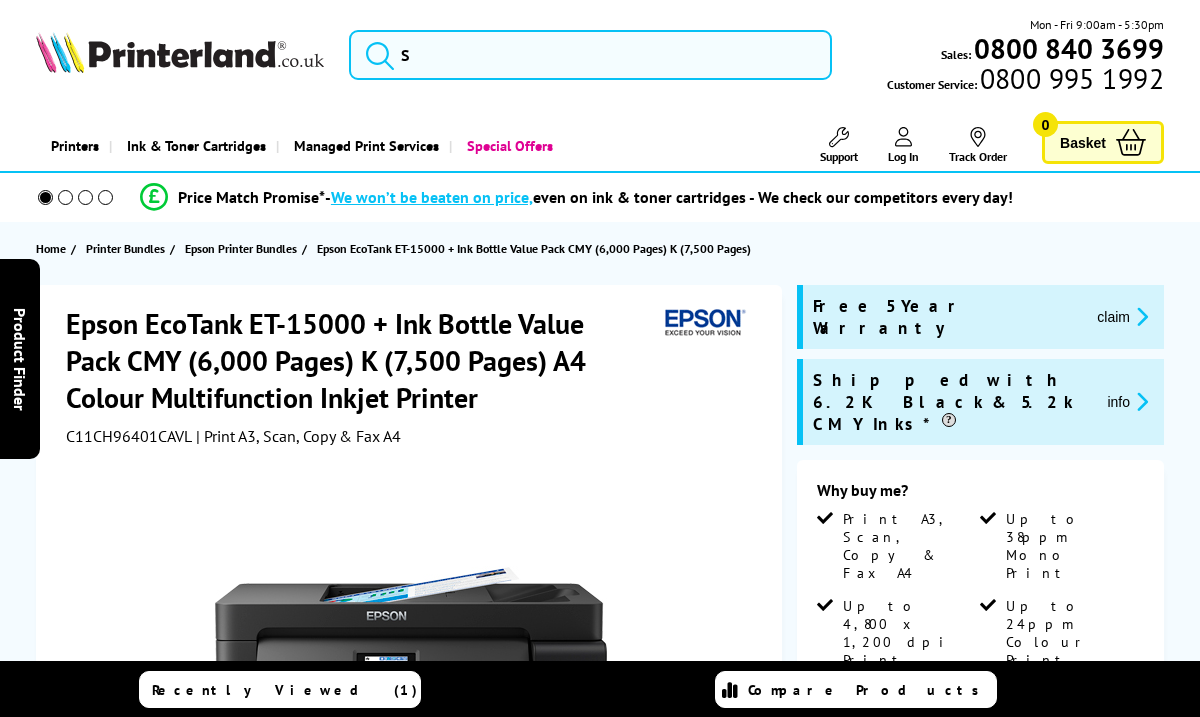 scroll, scrollTop: 0, scrollLeft: 0, axis: both 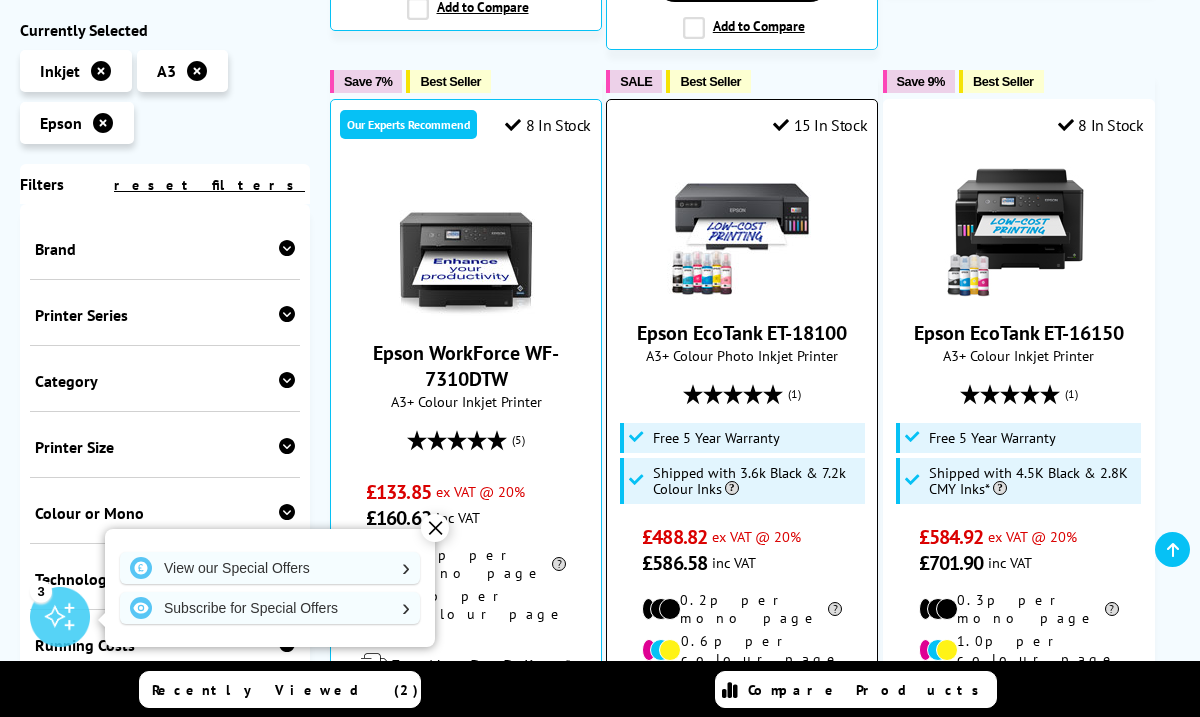 click at bounding box center [742, 225] 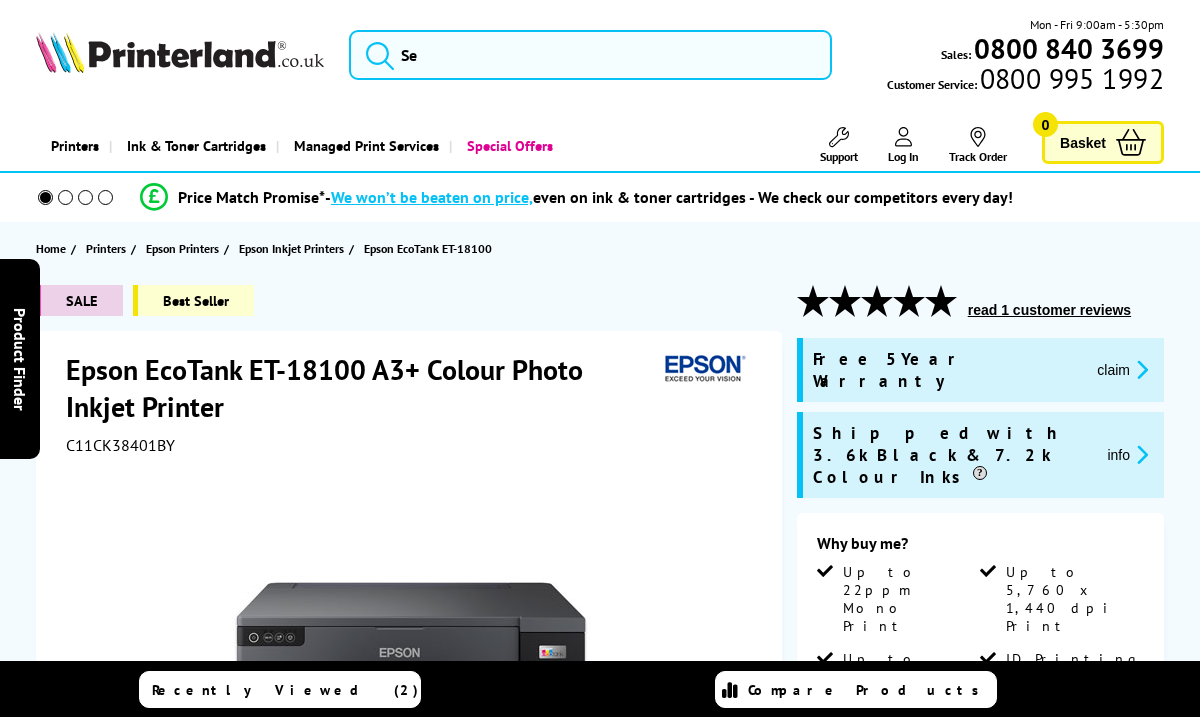 scroll, scrollTop: 0, scrollLeft: 0, axis: both 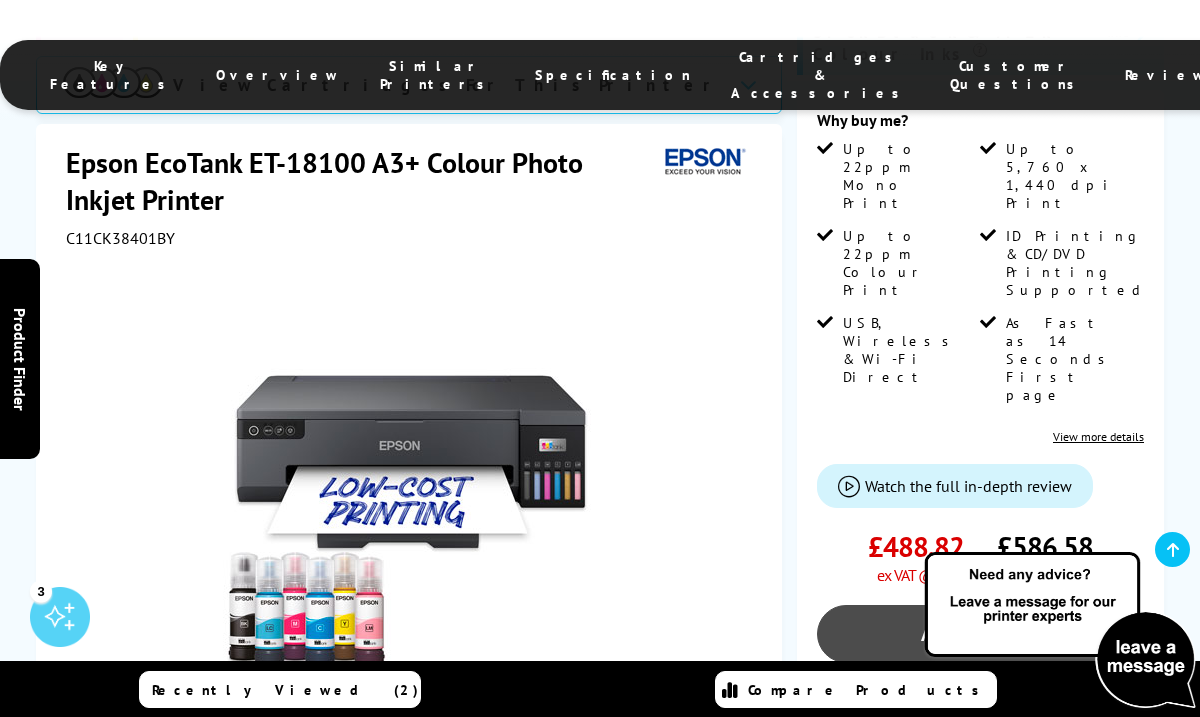 click on "Add to Basket" at bounding box center [980, 634] 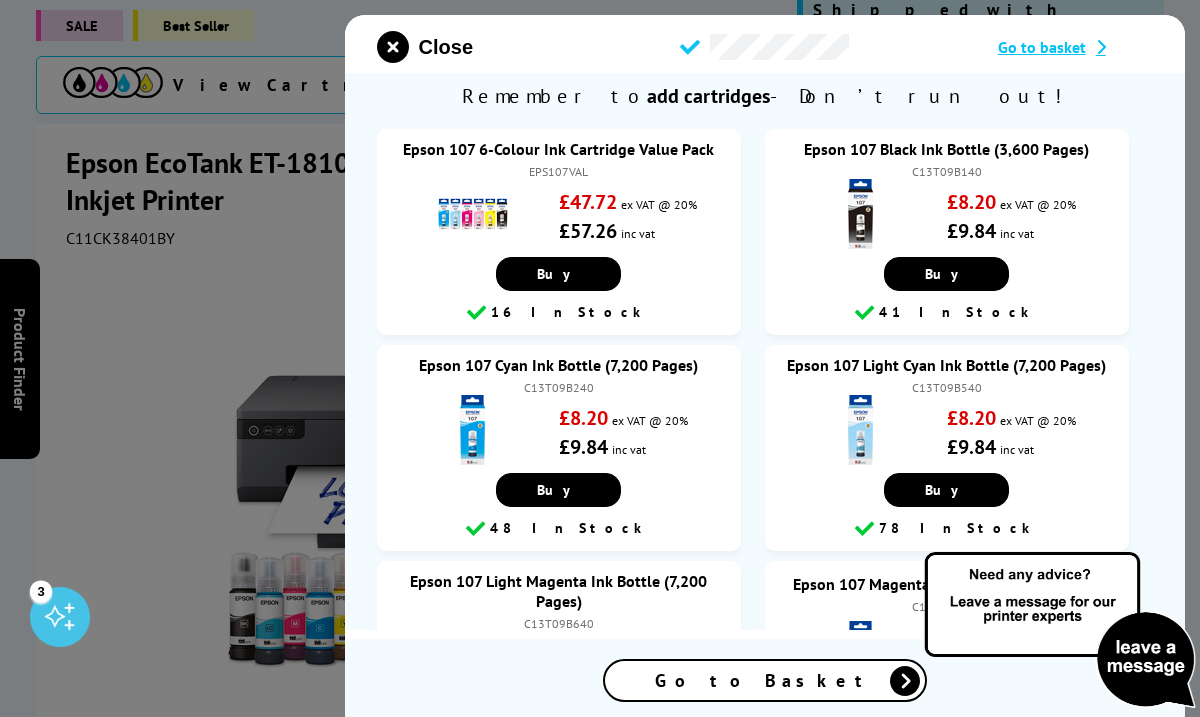 click on "Go to Basket" at bounding box center [765, 680] 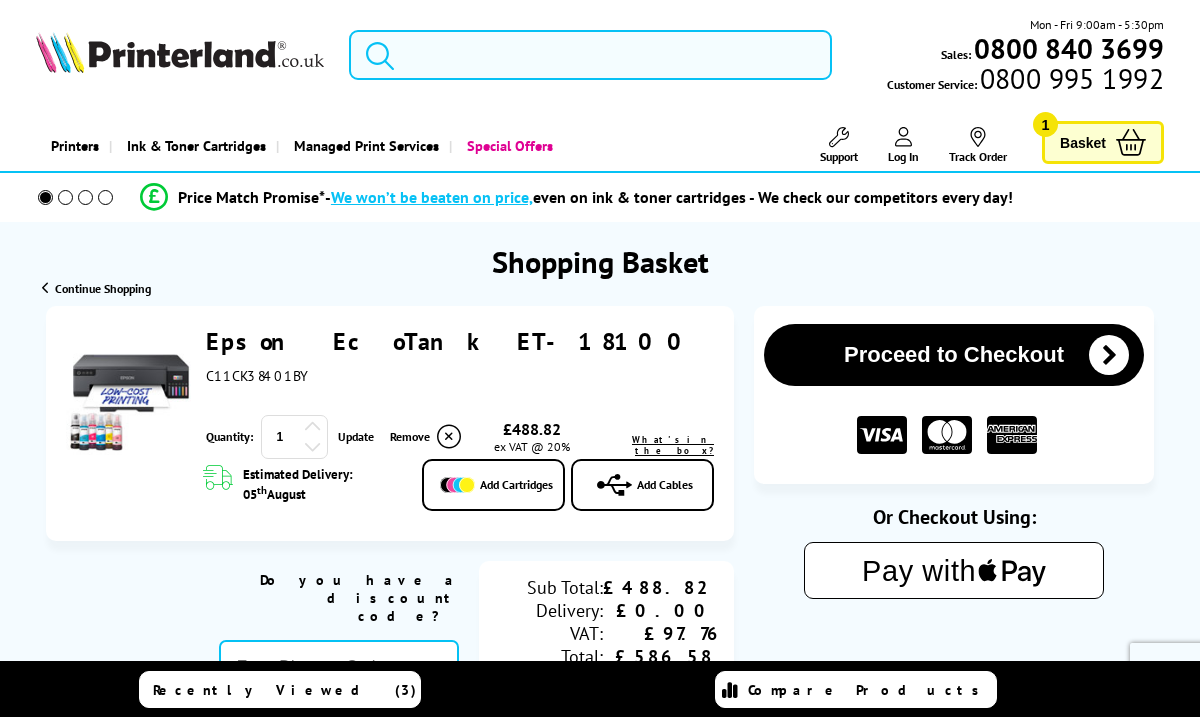scroll, scrollTop: 0, scrollLeft: 0, axis: both 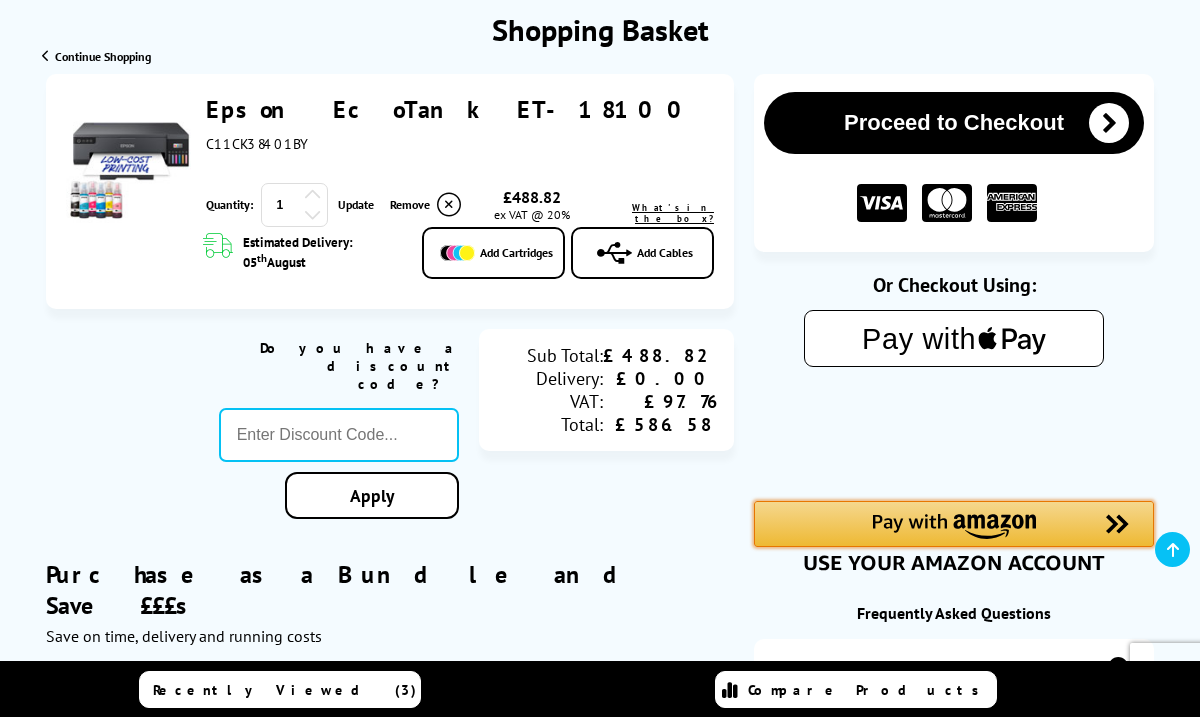 click at bounding box center (954, 526) 